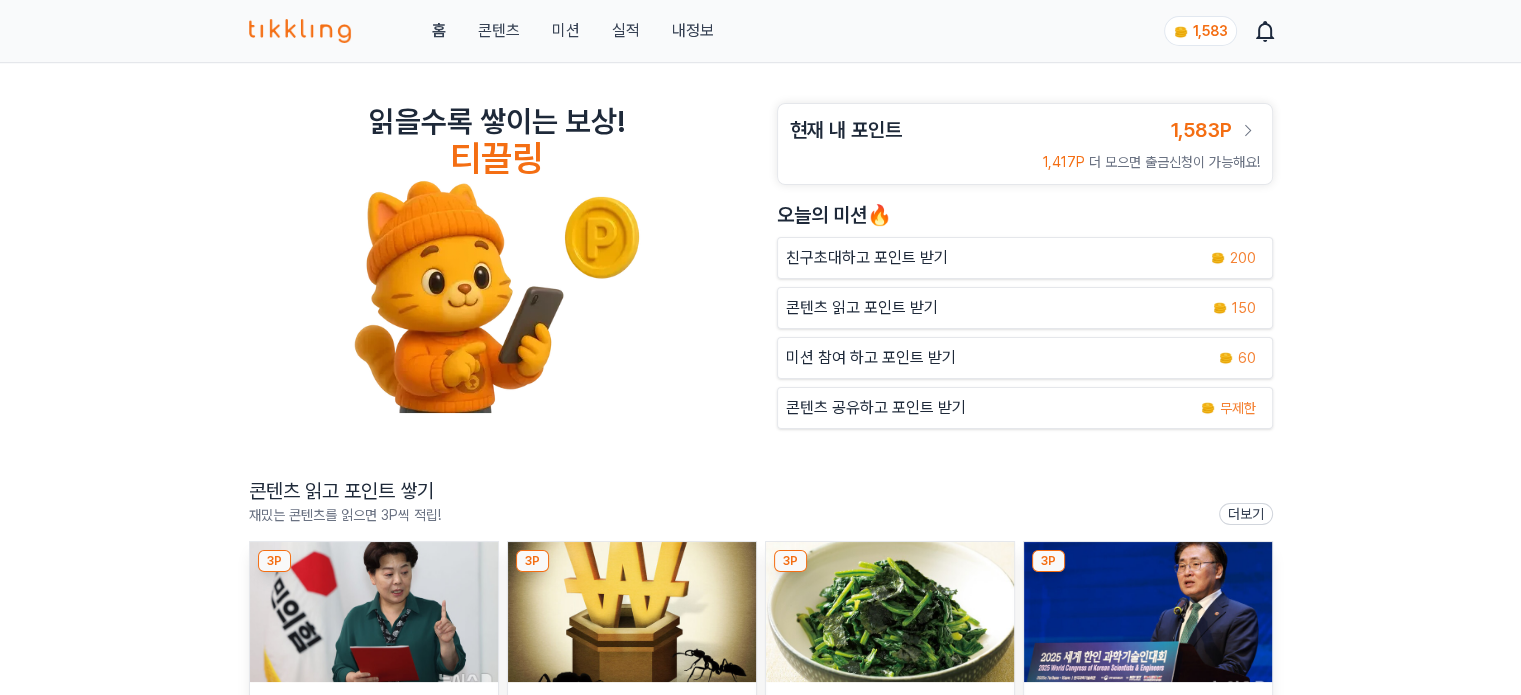 scroll, scrollTop: 300, scrollLeft: 0, axis: vertical 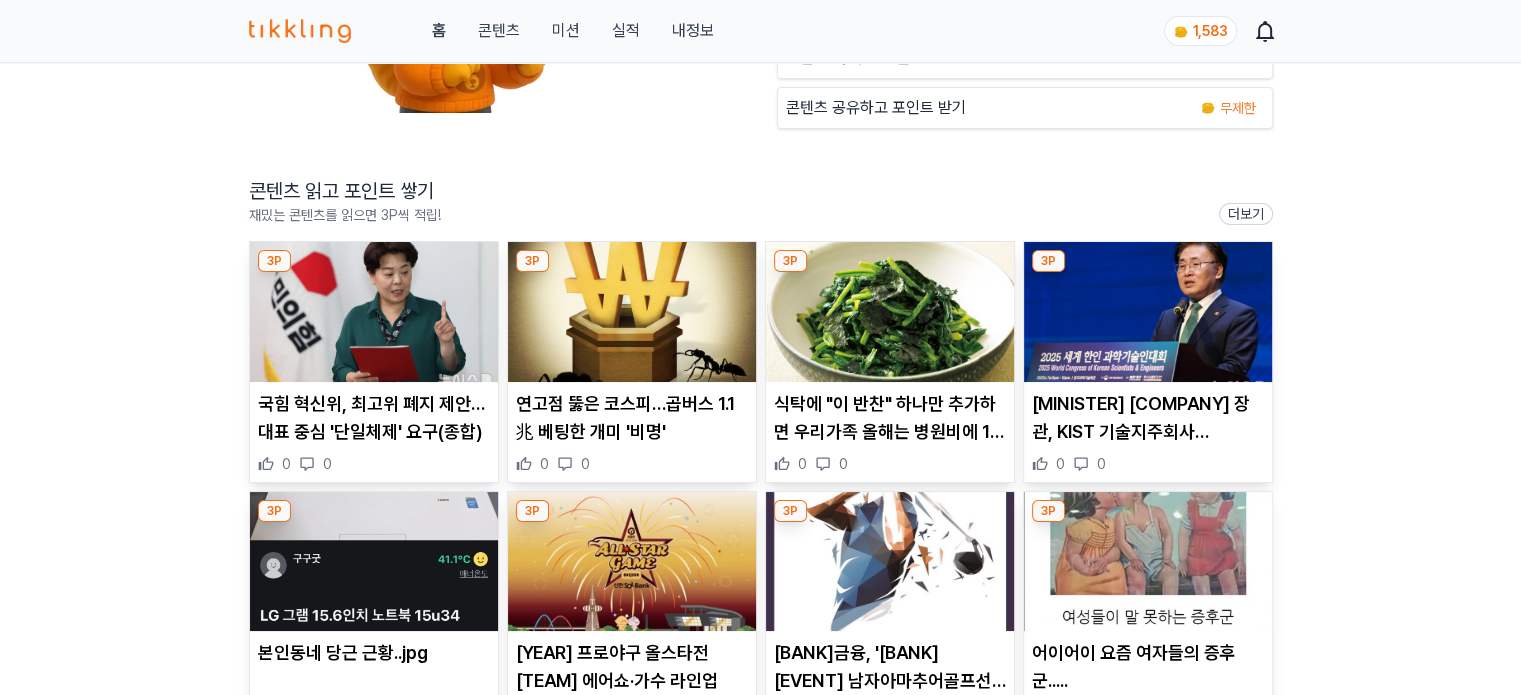click at bounding box center [374, 312] 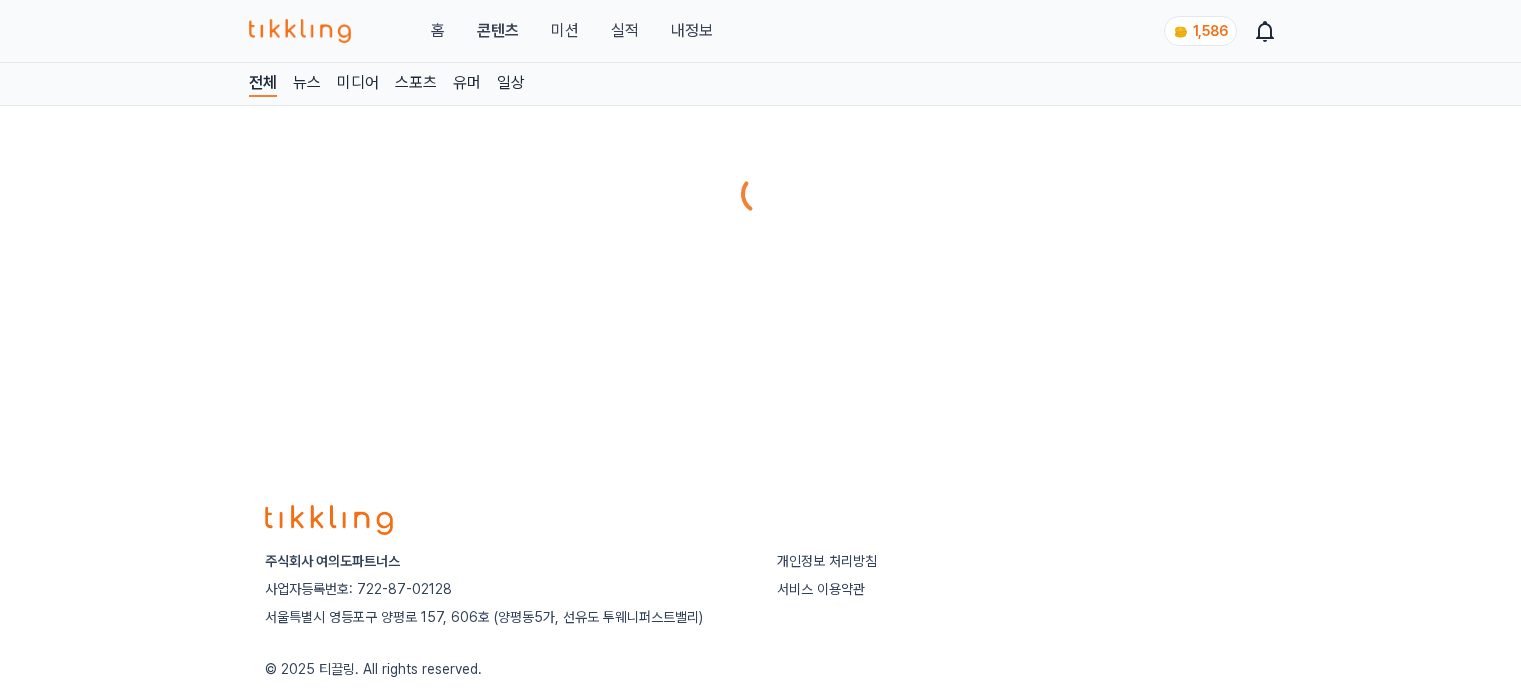 scroll, scrollTop: 0, scrollLeft: 0, axis: both 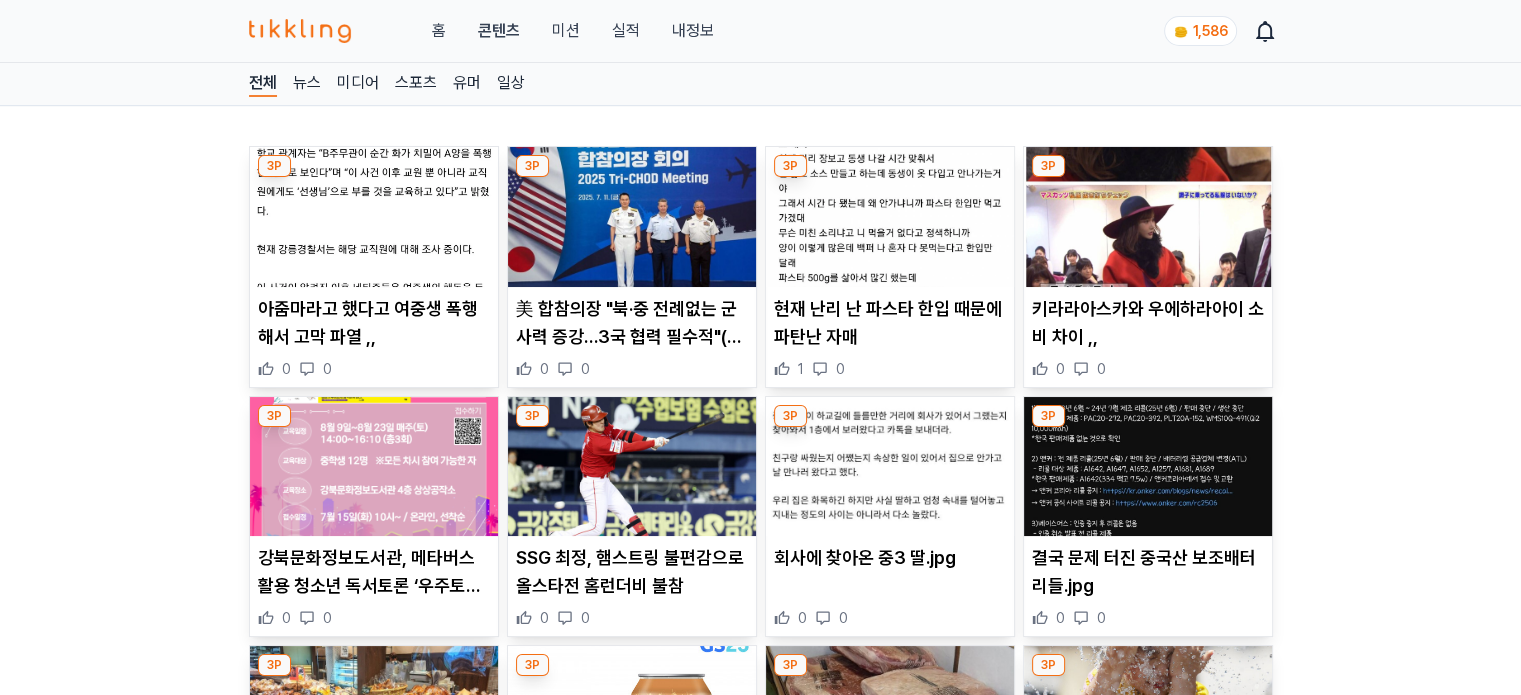 click at bounding box center [632, 217] 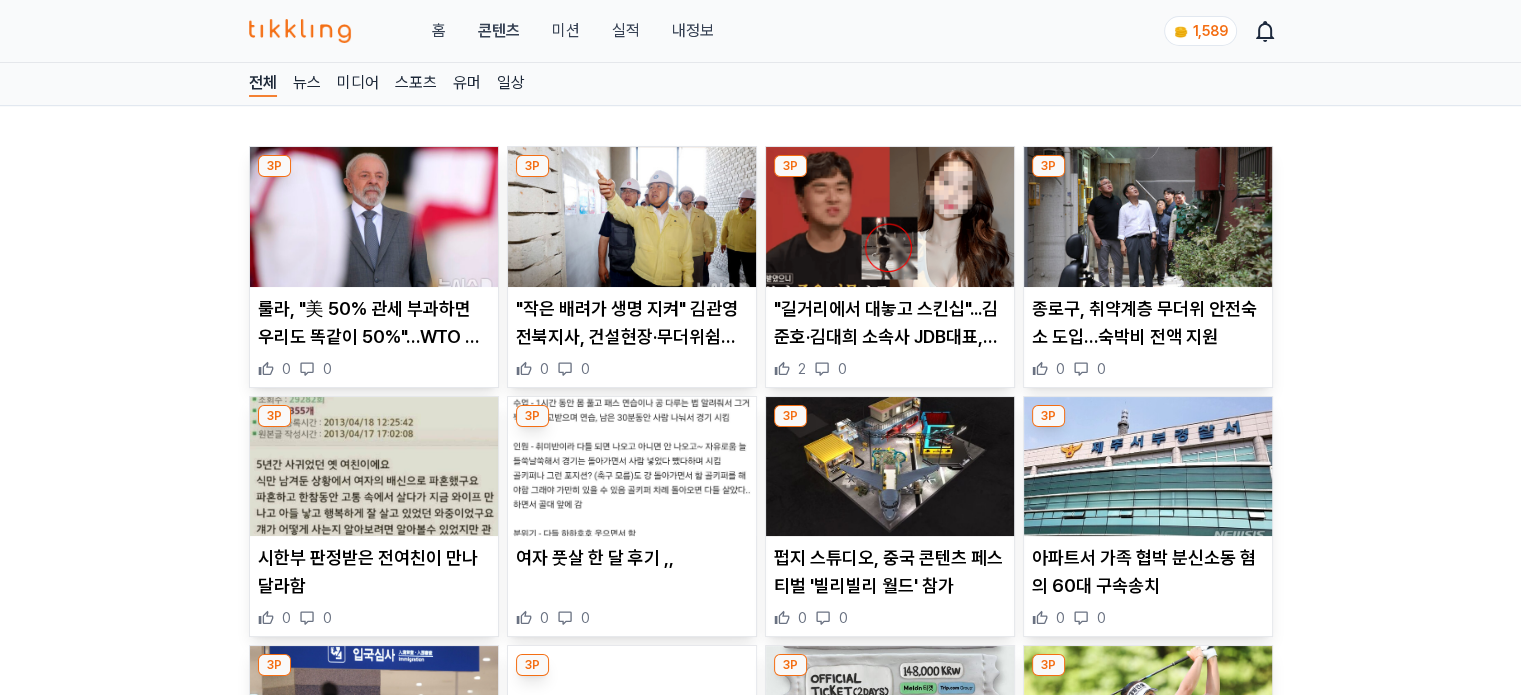 scroll, scrollTop: 700, scrollLeft: 0, axis: vertical 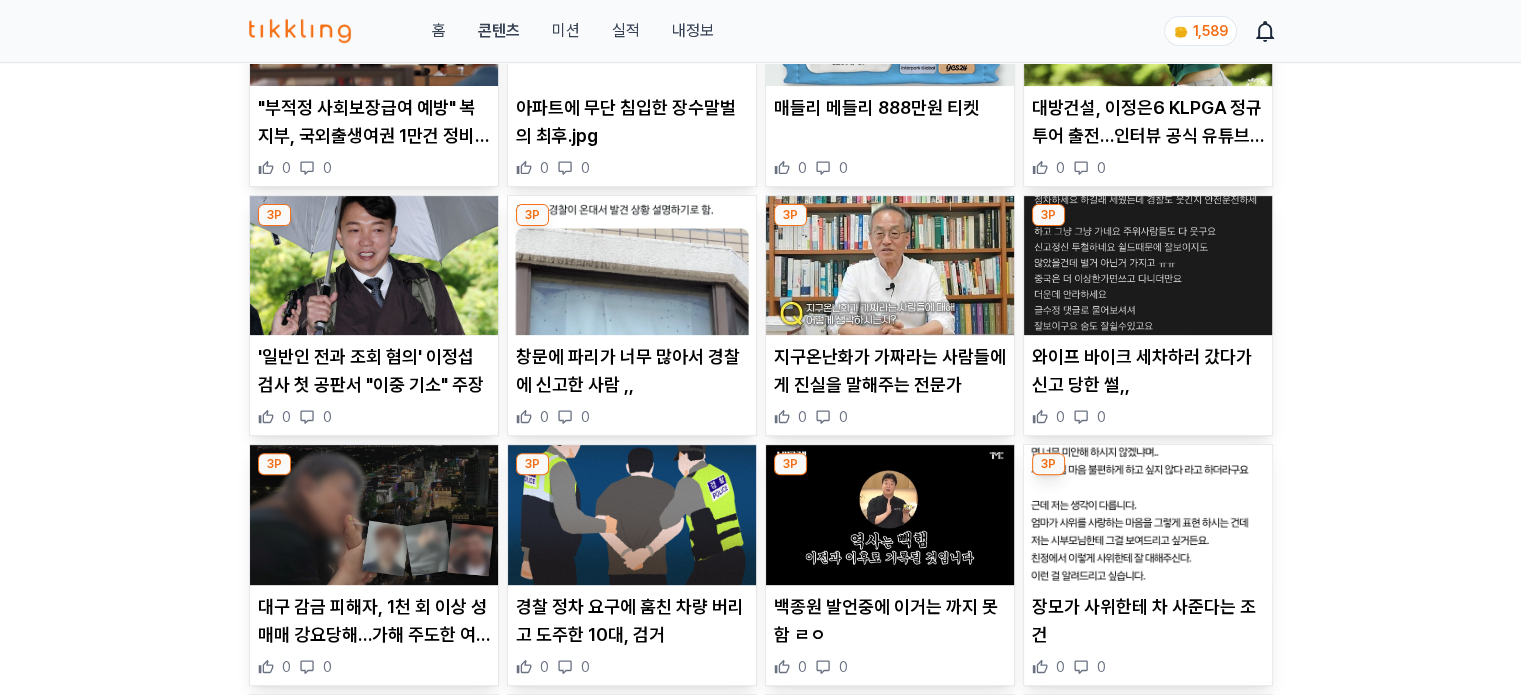 click at bounding box center (632, 266) 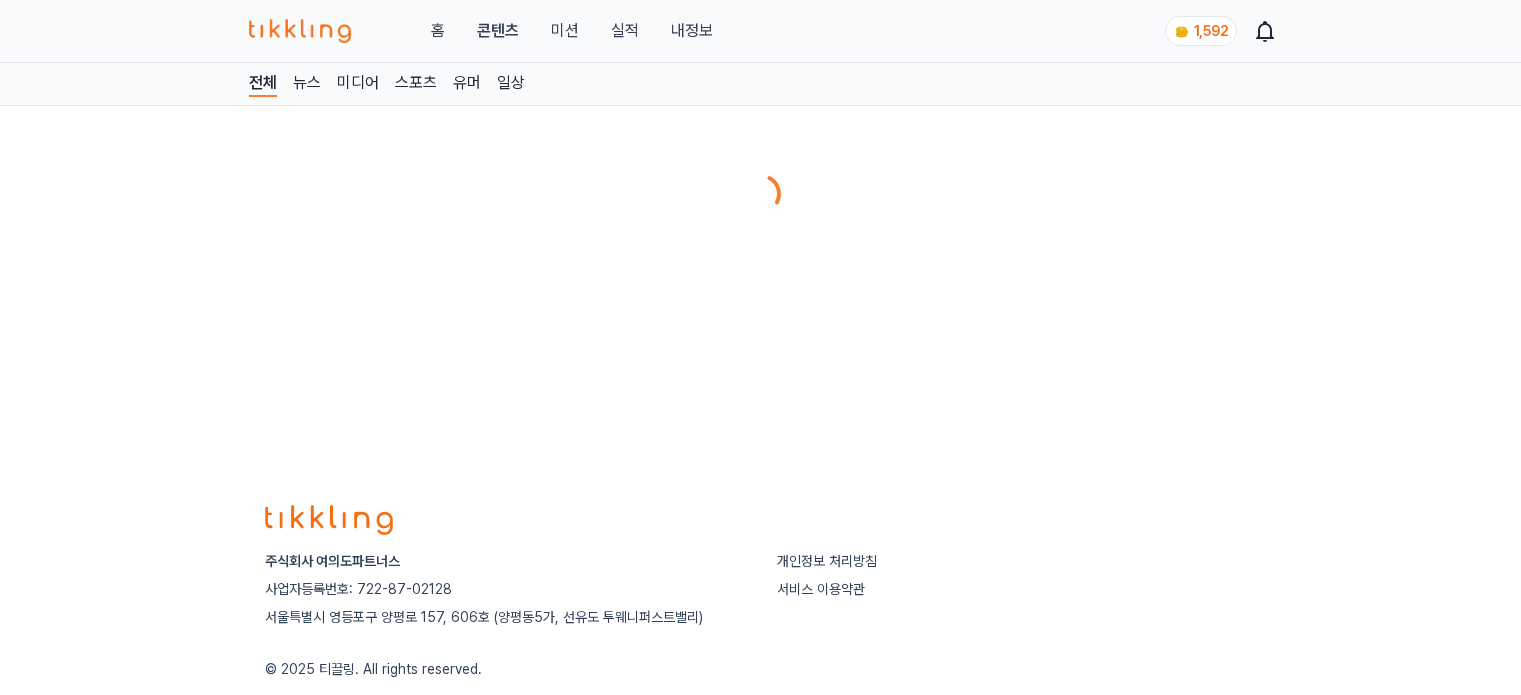 scroll, scrollTop: 0, scrollLeft: 0, axis: both 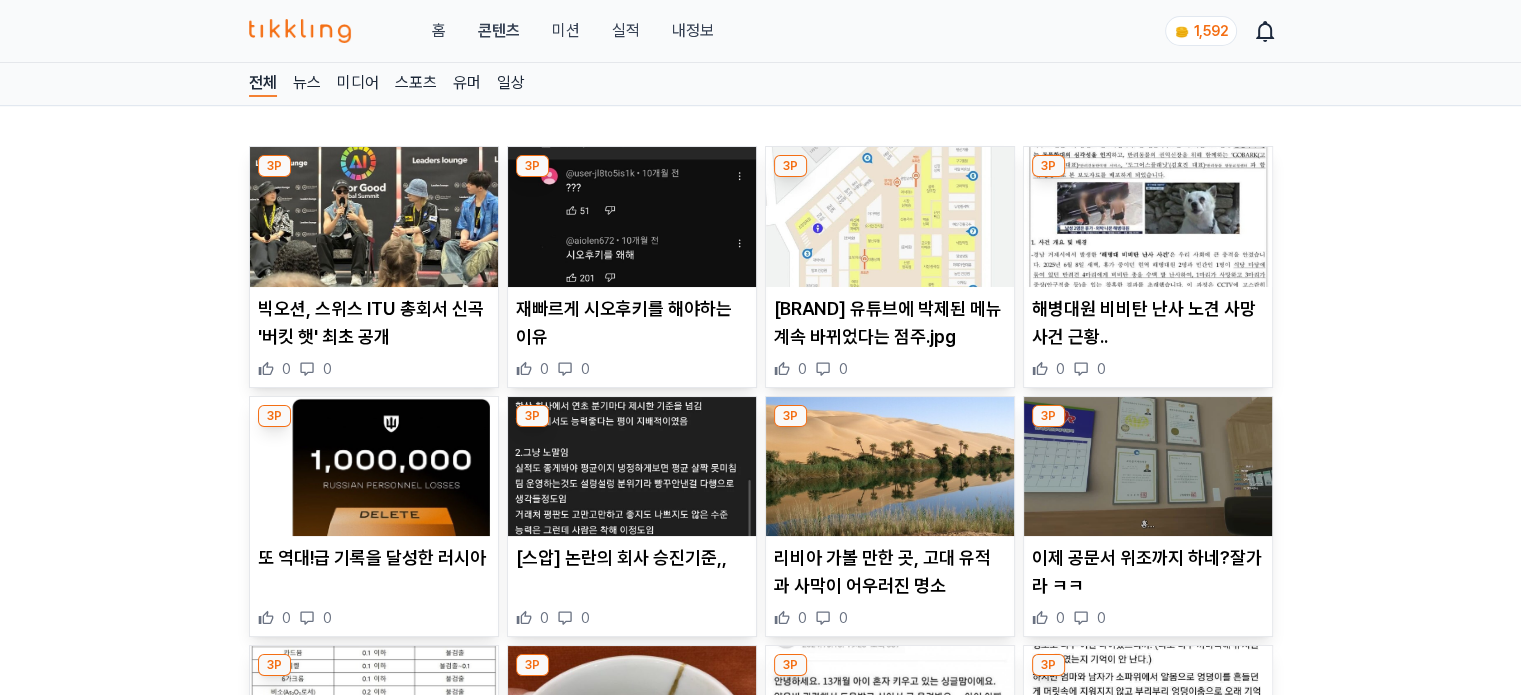 click at bounding box center [890, 217] 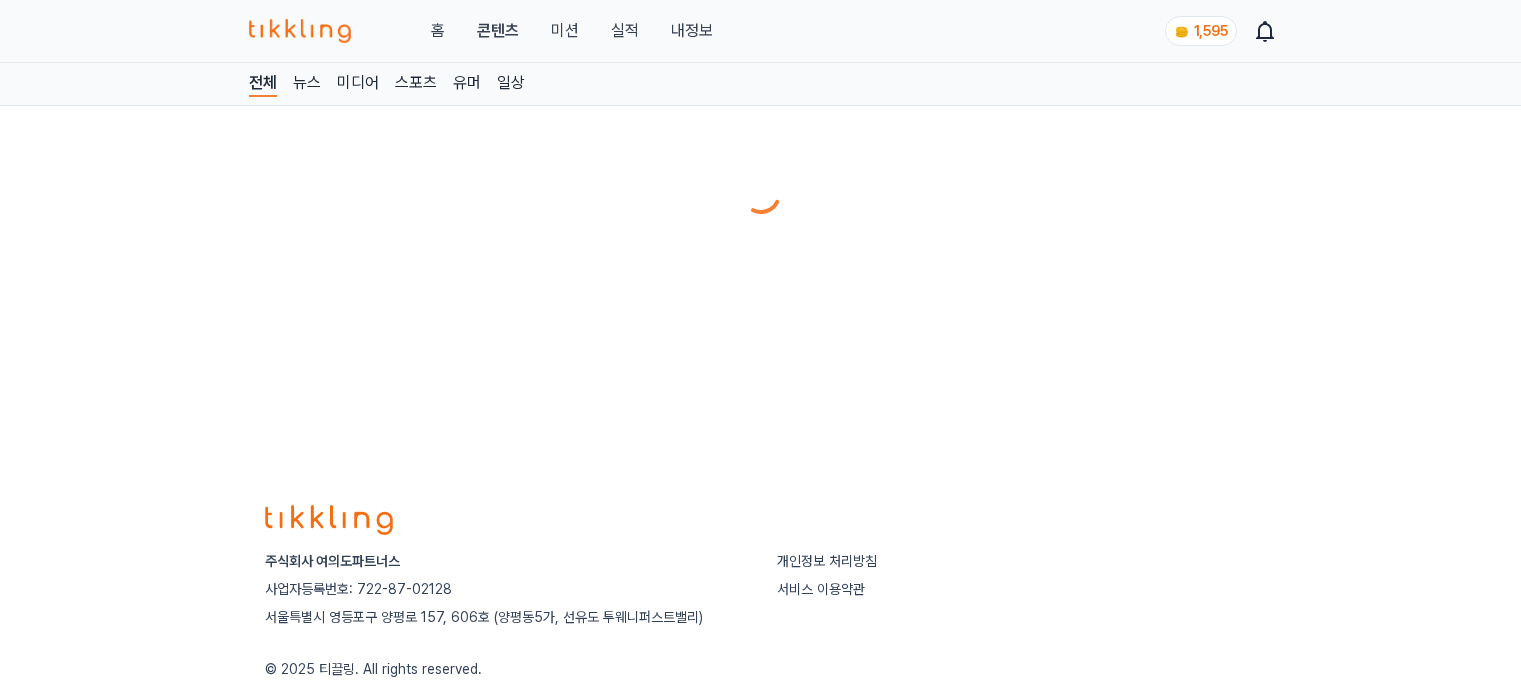 scroll, scrollTop: 0, scrollLeft: 0, axis: both 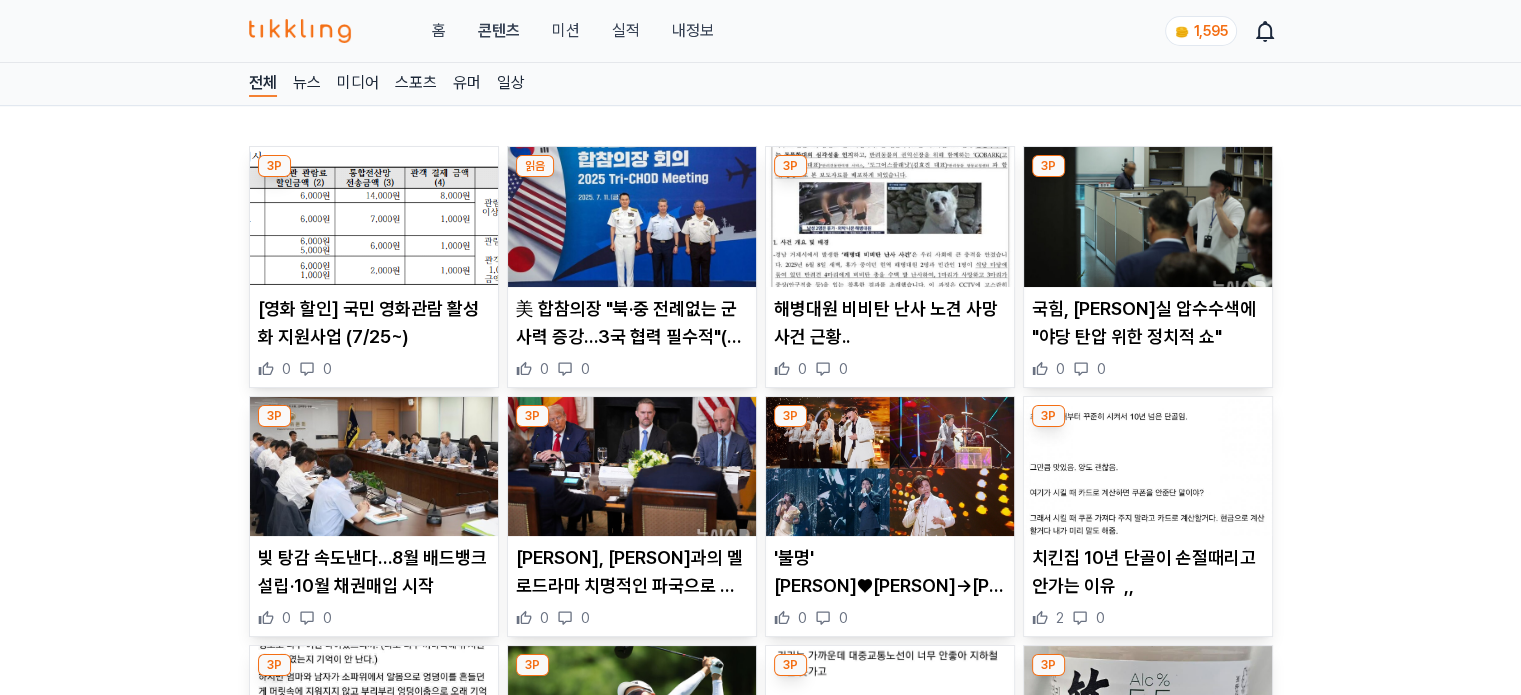 click at bounding box center [632, 217] 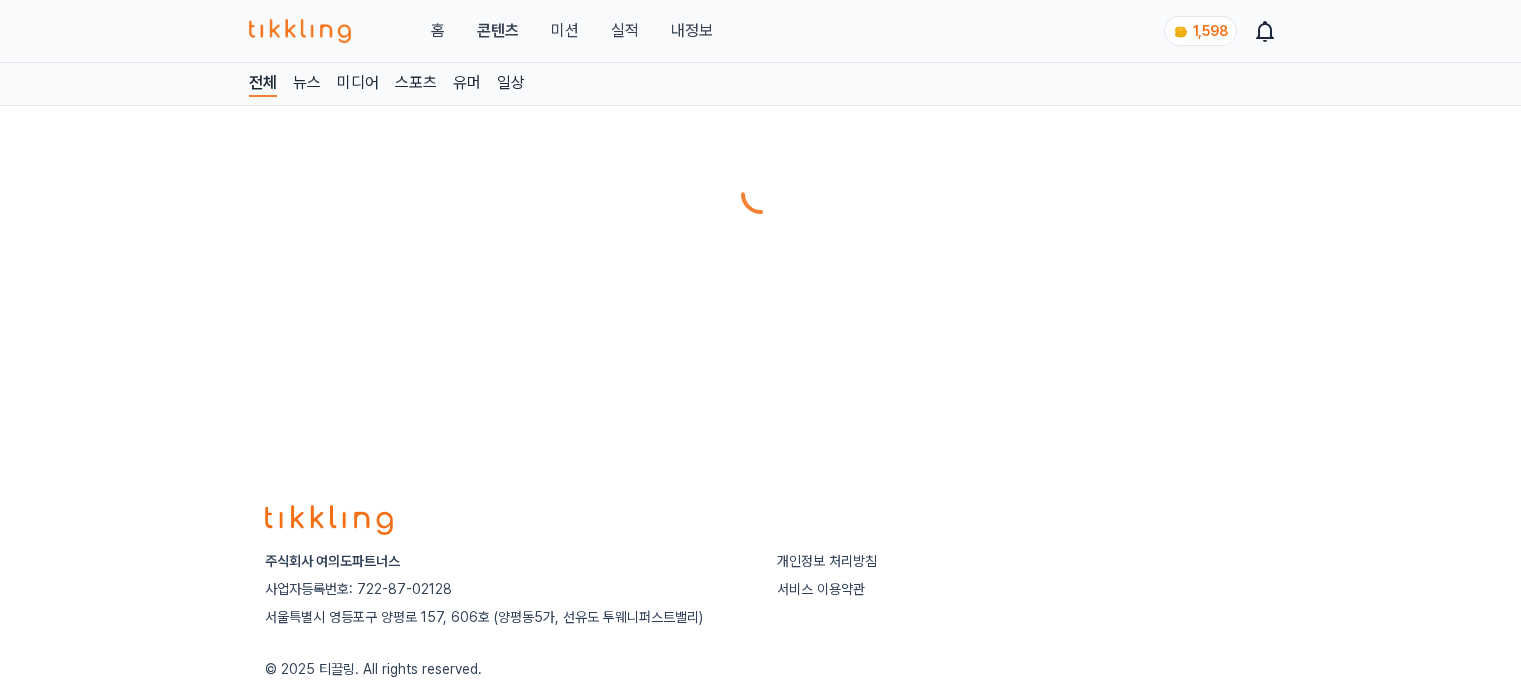 scroll, scrollTop: 0, scrollLeft: 0, axis: both 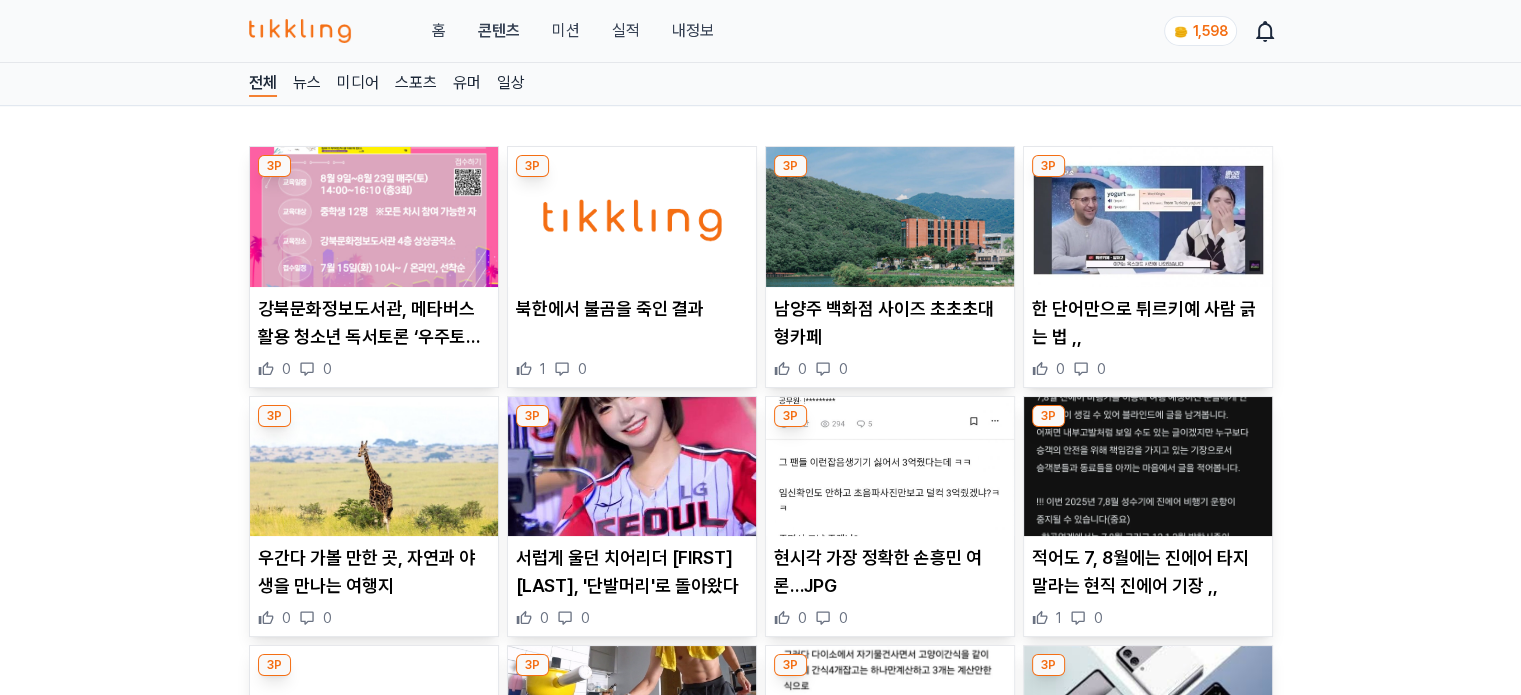 click at bounding box center (890, 217) 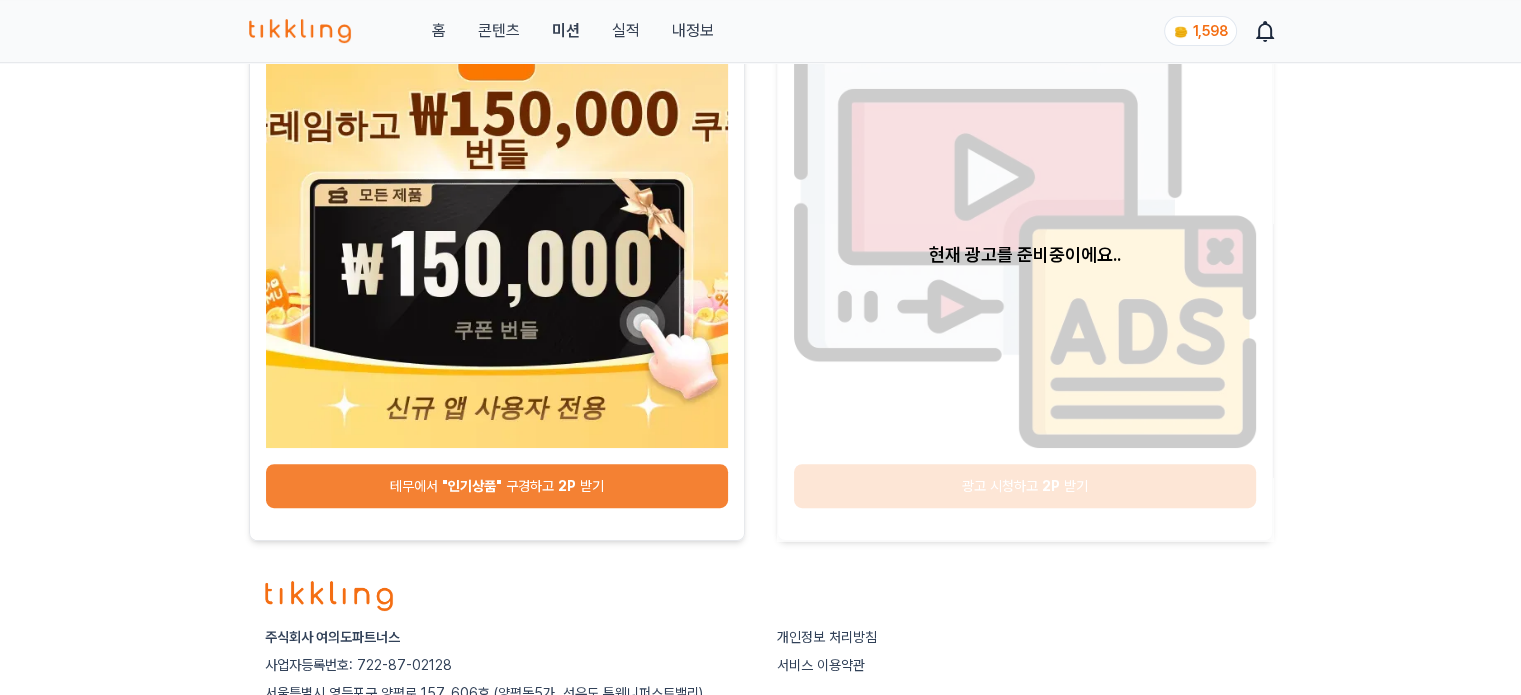 scroll, scrollTop: 300, scrollLeft: 0, axis: vertical 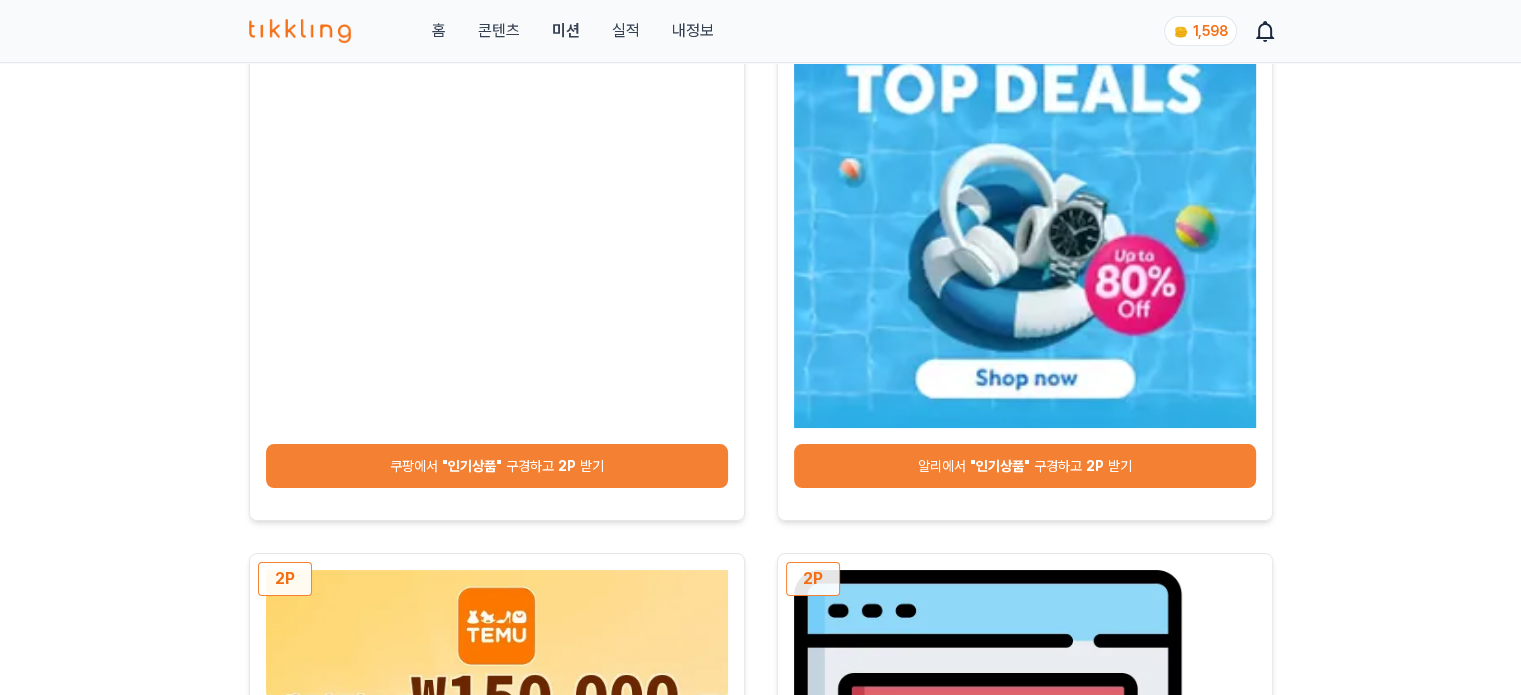 click on "쿠팡에서 "인기상품"  구경하고  2P  받기" at bounding box center (497, 466) 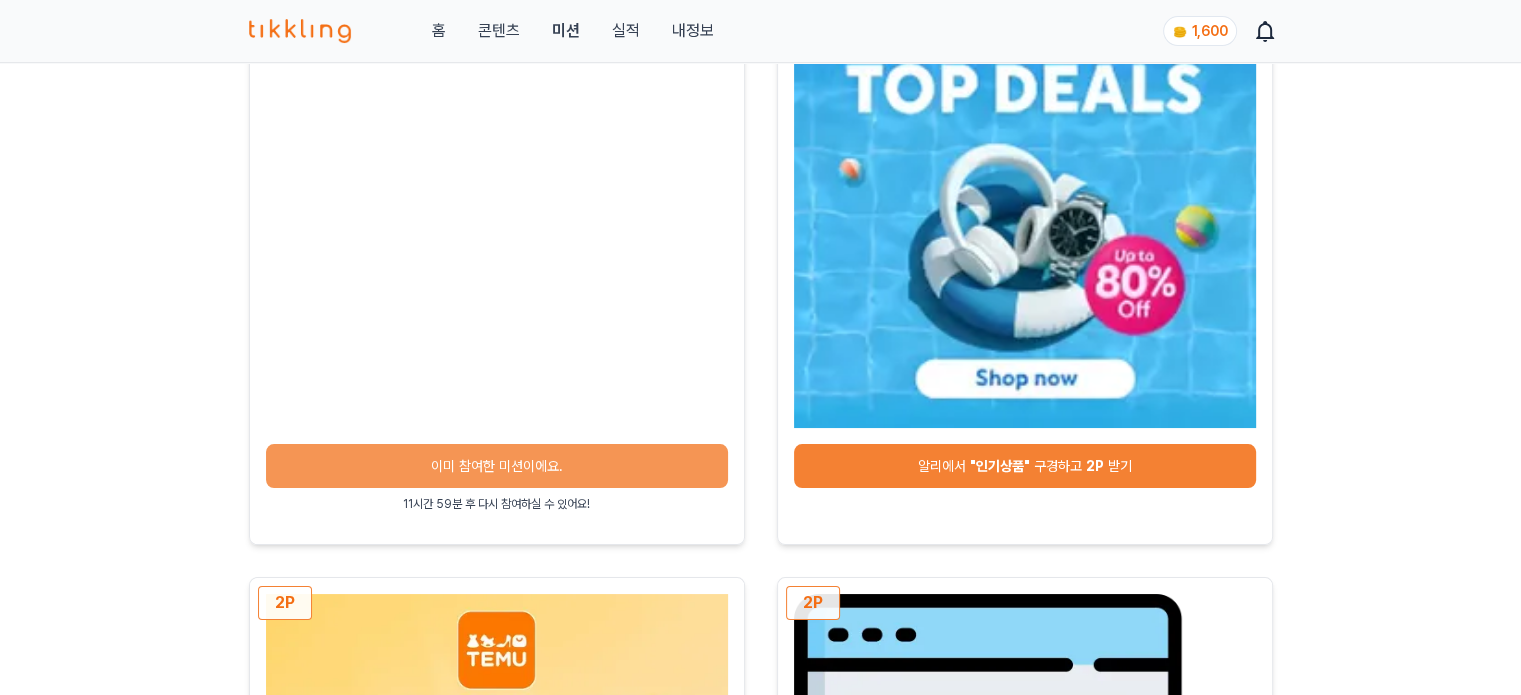click on "알리에서 "인기상품"  구경하고  2P  받기" at bounding box center [1025, 466] 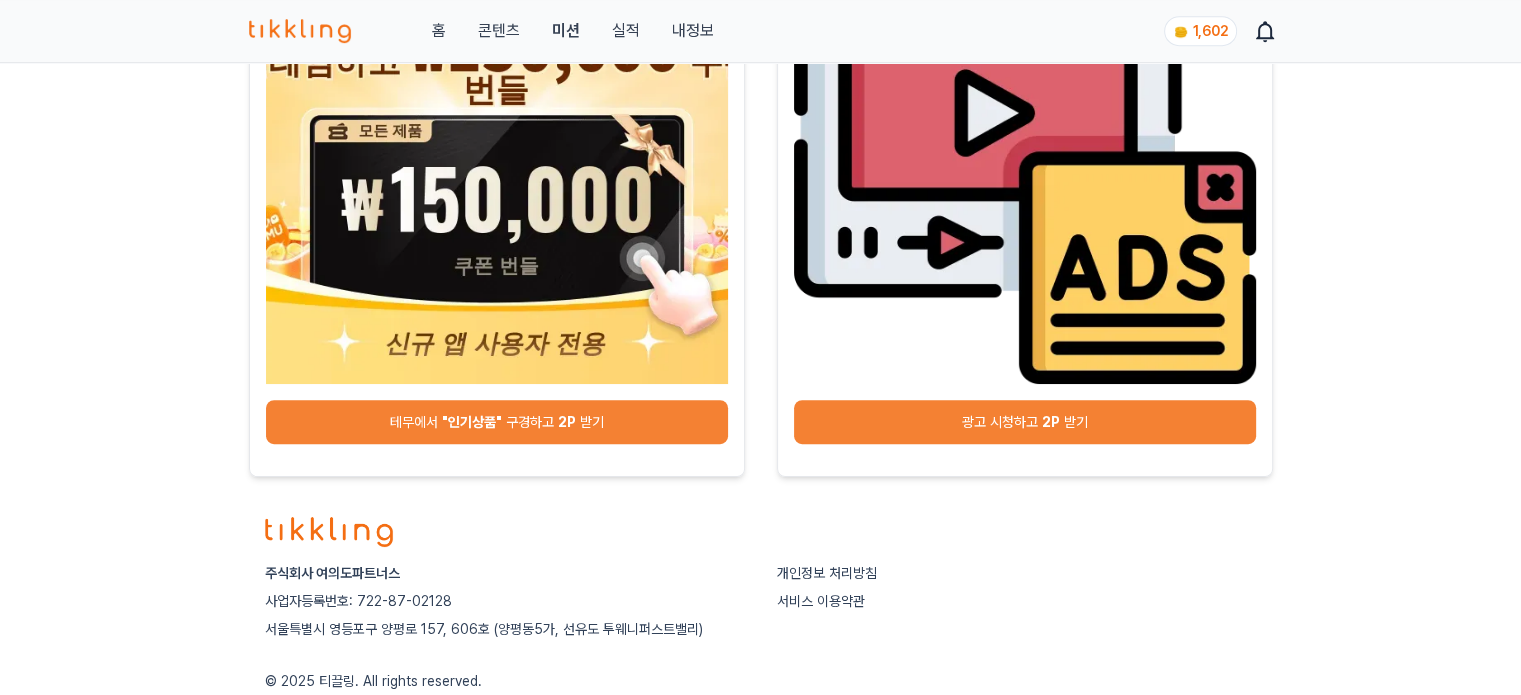 scroll, scrollTop: 1000, scrollLeft: 0, axis: vertical 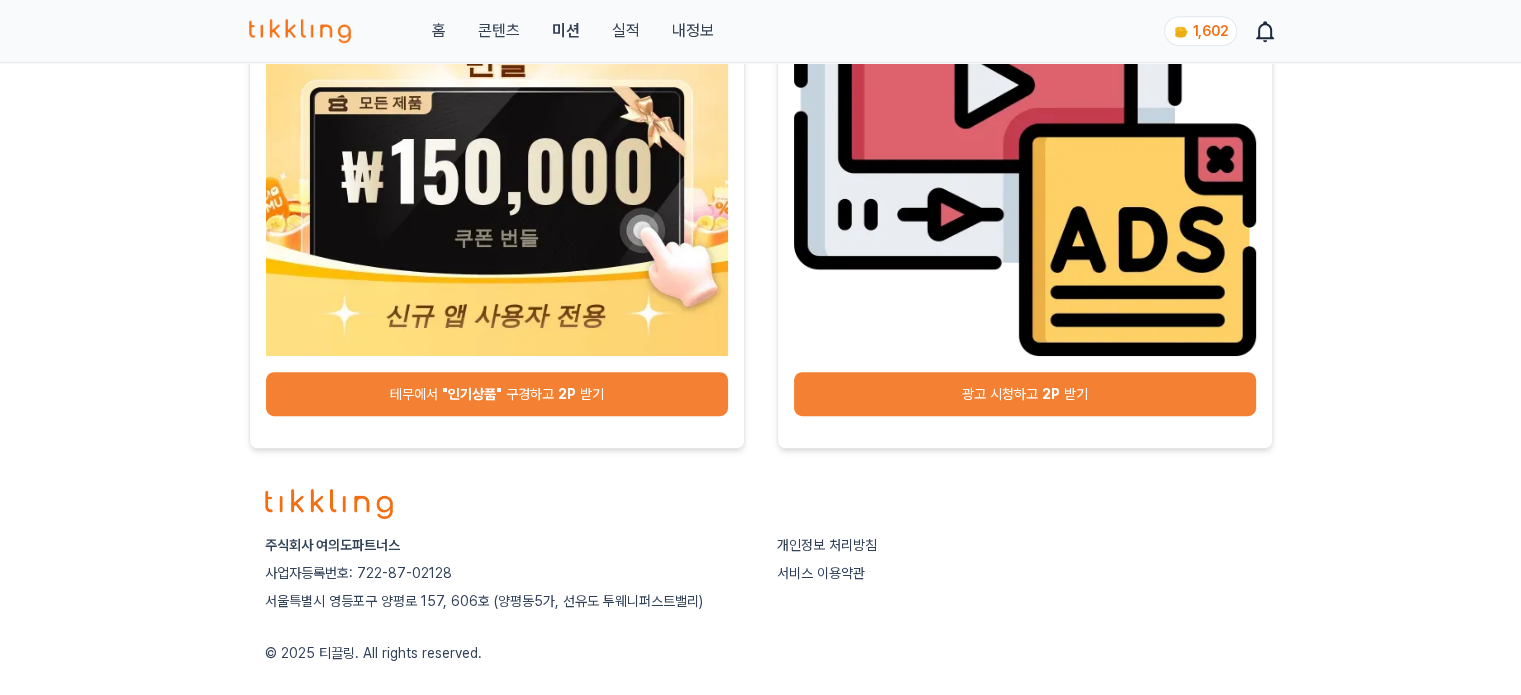 click on "테무에서 "인기상품"  구경하고  2P  받기" at bounding box center (497, 394) 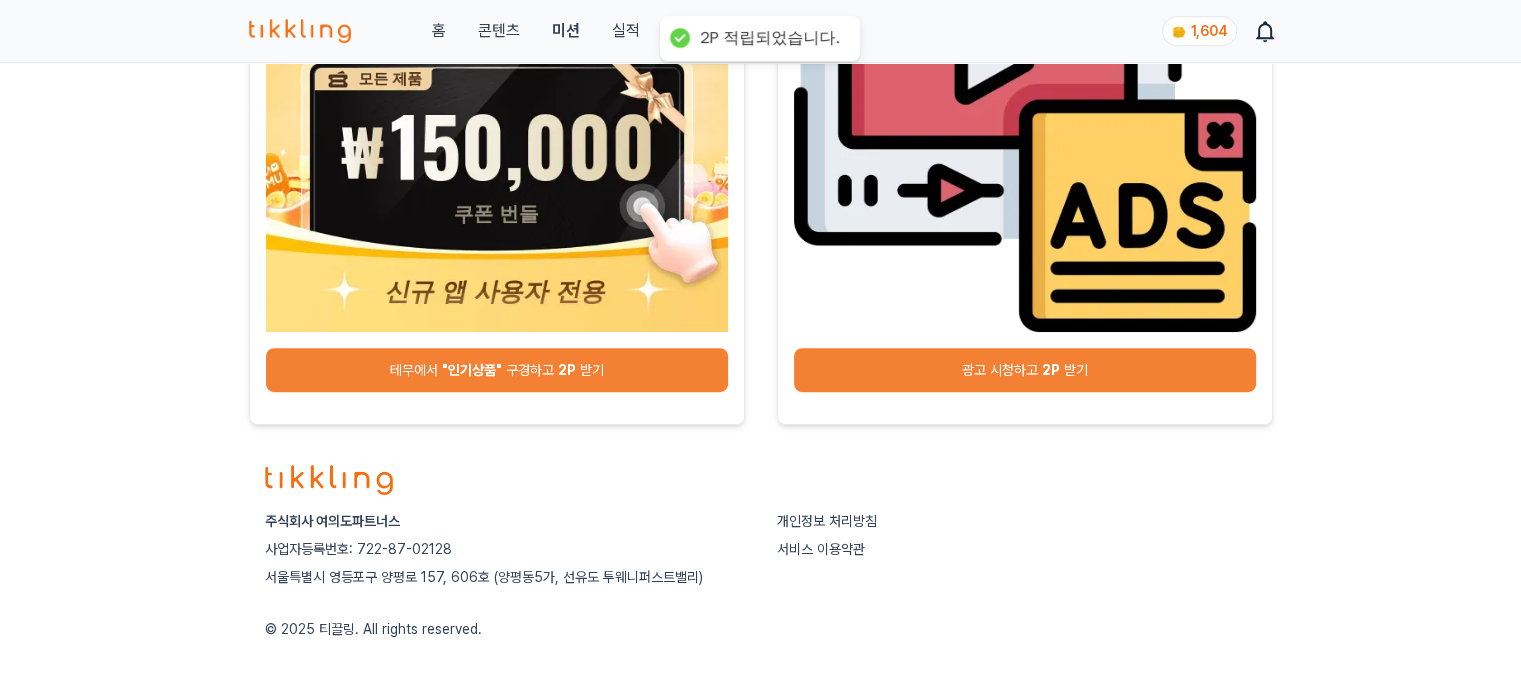 scroll, scrollTop: 900, scrollLeft: 0, axis: vertical 